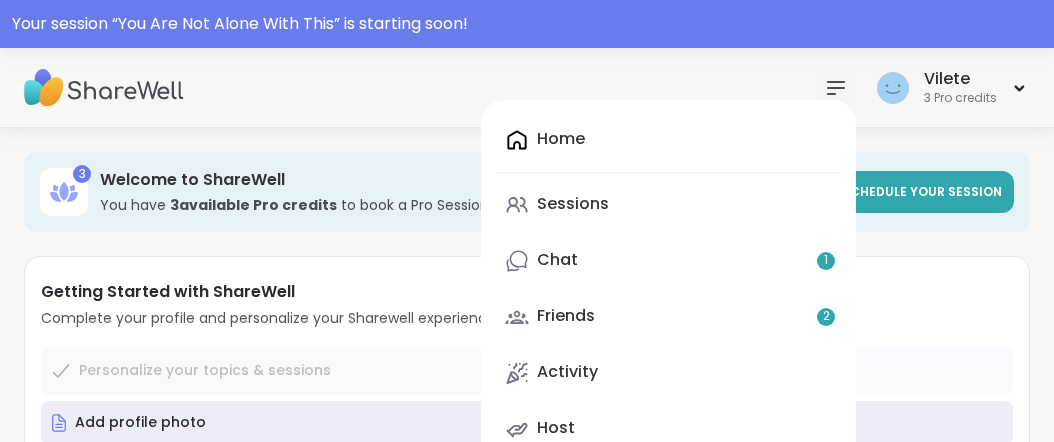 scroll, scrollTop: 0, scrollLeft: 0, axis: both 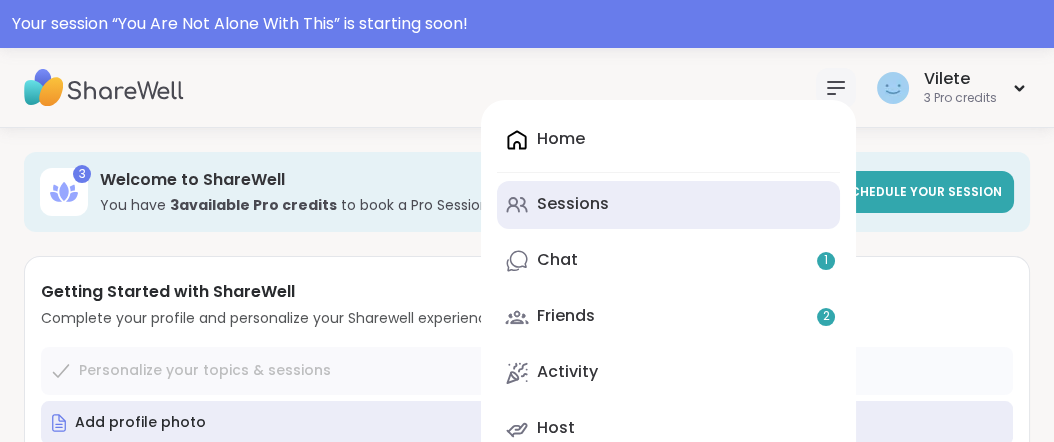 click on "Sessions" at bounding box center [573, 204] 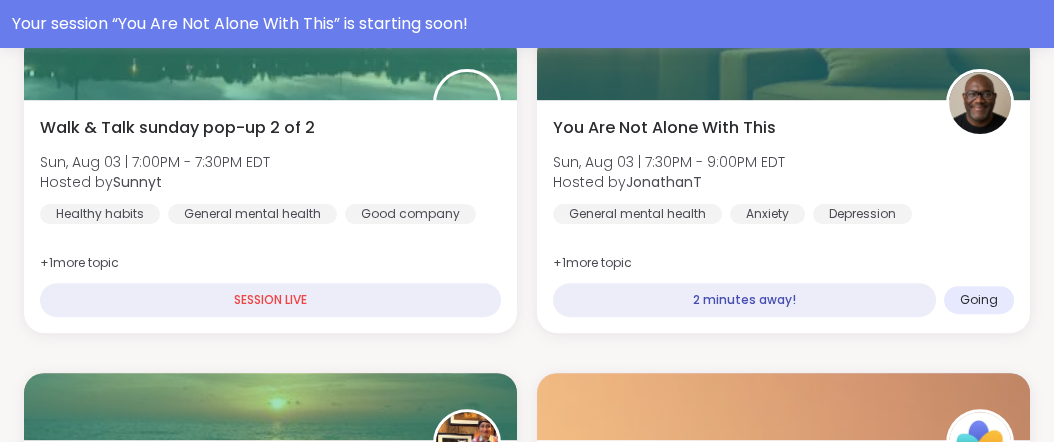 scroll, scrollTop: 1202, scrollLeft: 0, axis: vertical 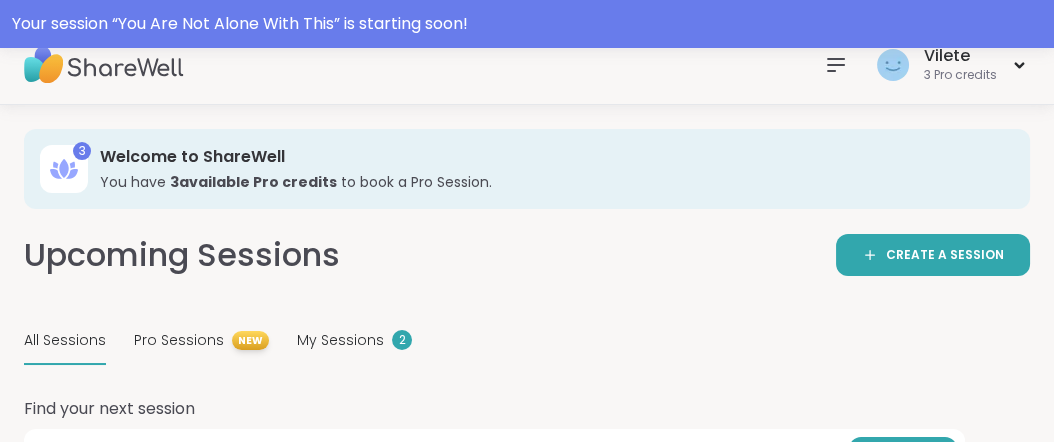 click 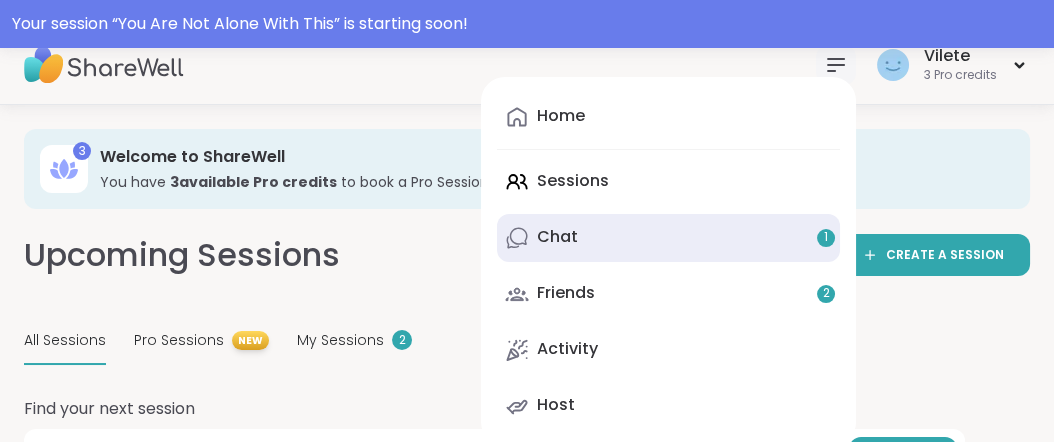 click on "Chat 1" at bounding box center (668, 238) 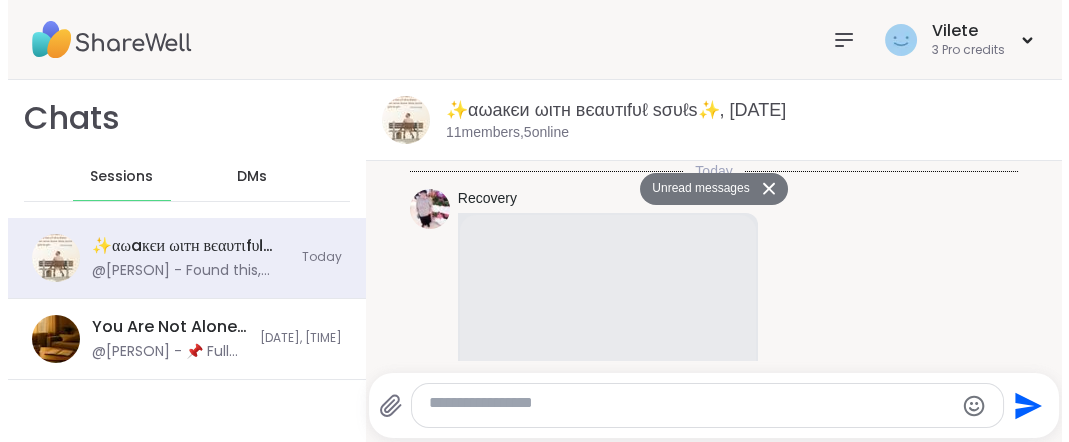 scroll, scrollTop: 0, scrollLeft: 0, axis: both 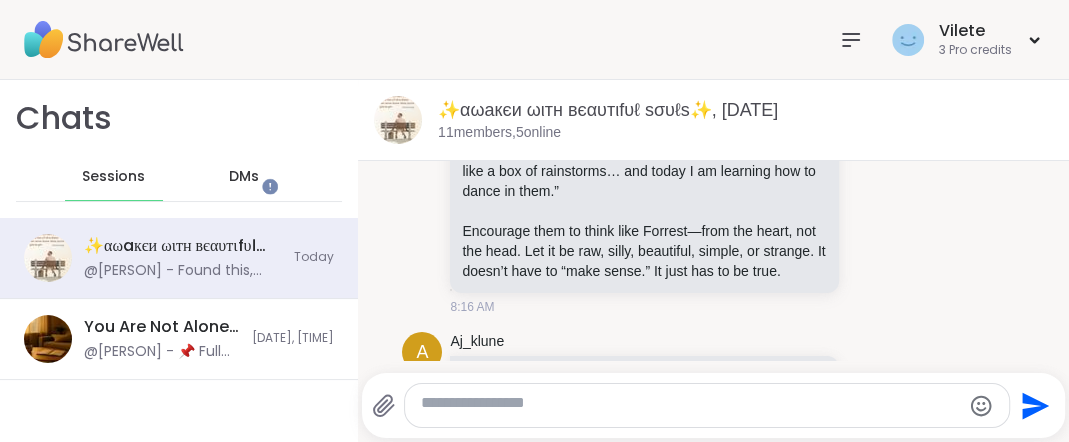 click 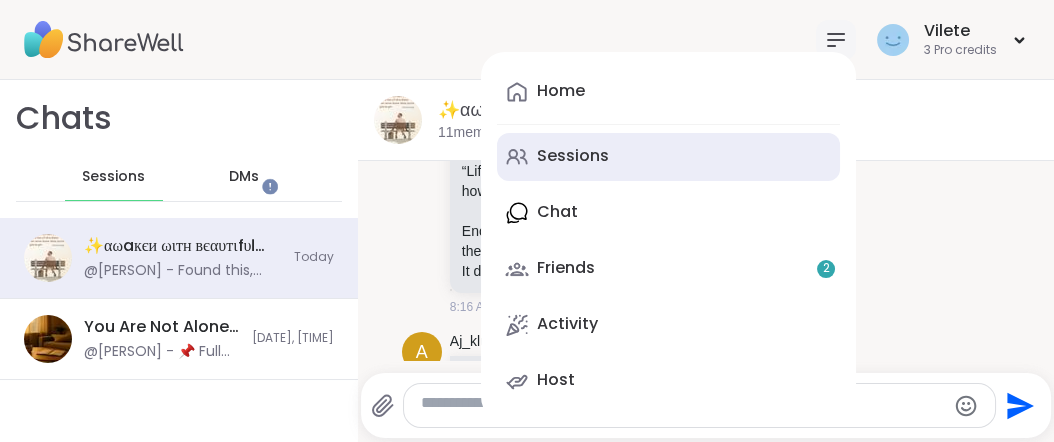 click on "Sessions" at bounding box center (573, 156) 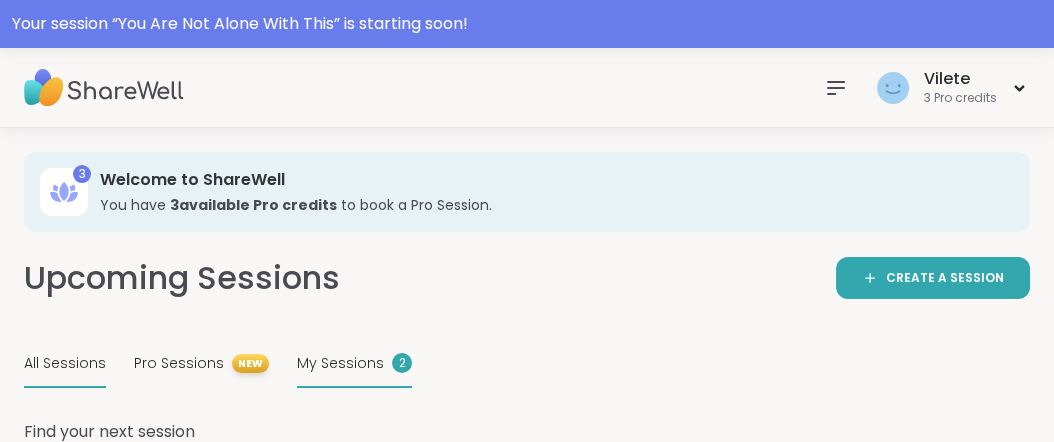 click on "My Sessions" at bounding box center [340, 363] 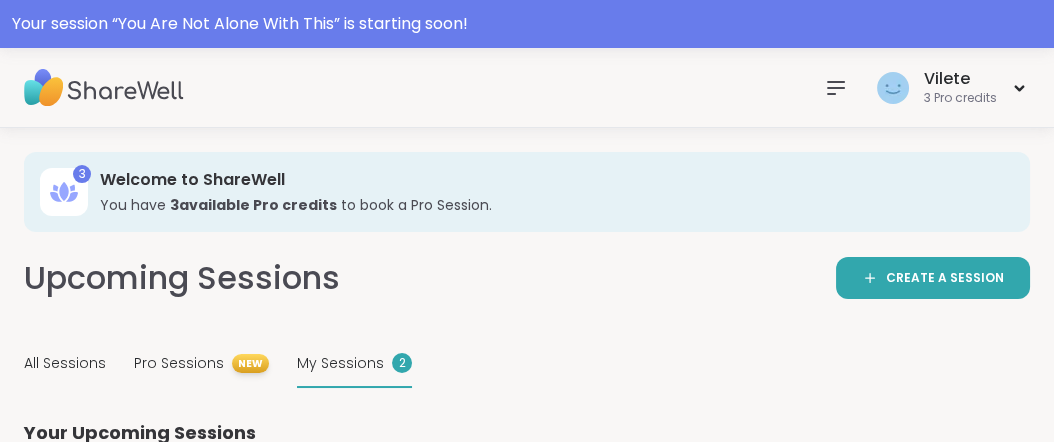 click on "My Sessions" at bounding box center [340, 363] 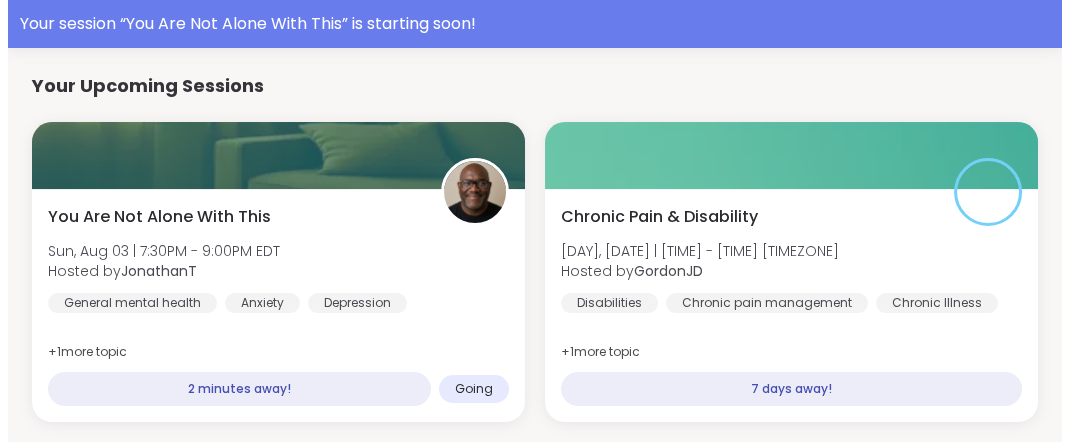 scroll, scrollTop: 410, scrollLeft: 0, axis: vertical 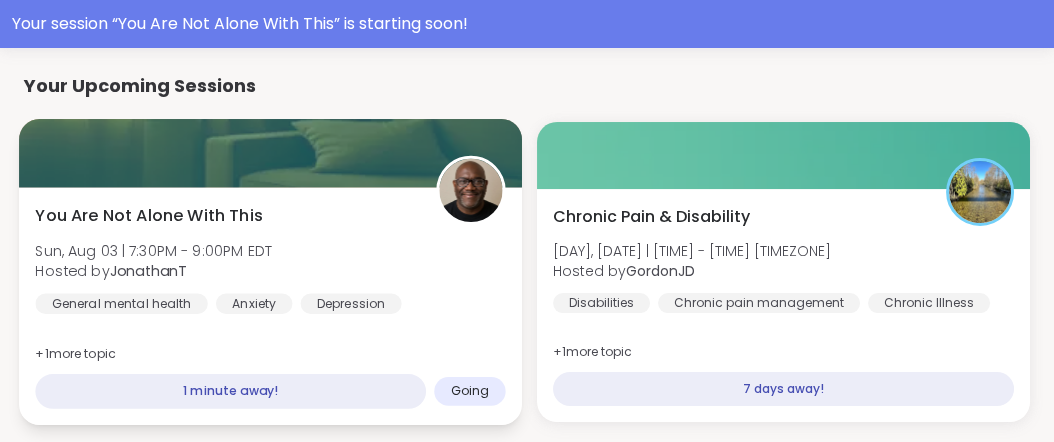 click on "Going" at bounding box center [470, 391] 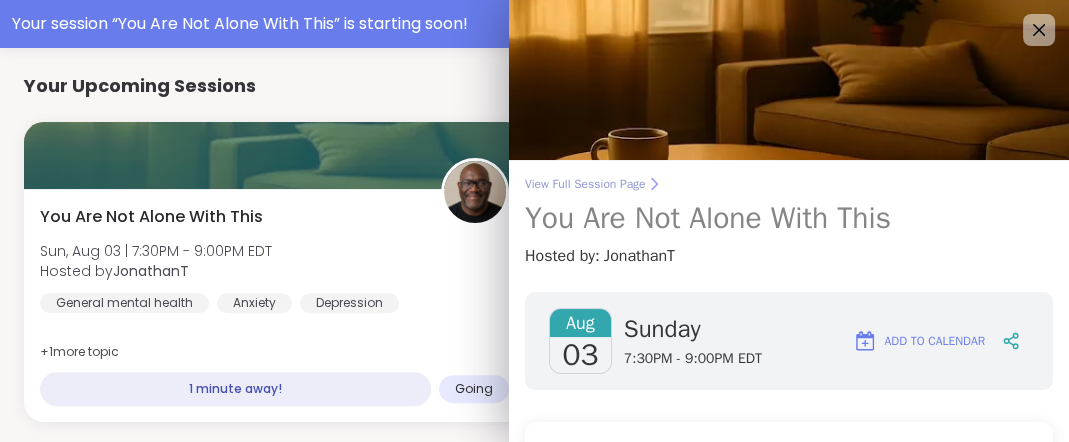 click on "View Full Session Page" at bounding box center (789, 184) 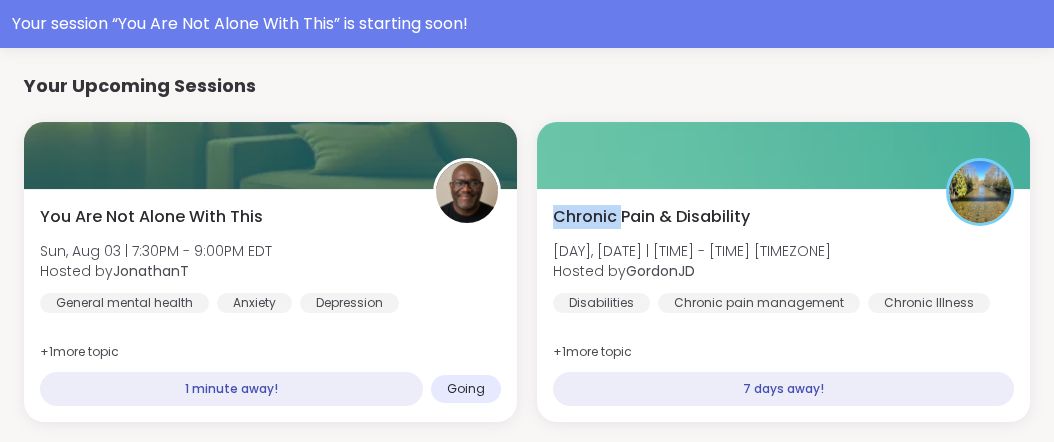 click on "Chronic Pain  & Disability [DAY], [DATE] | [TIME] - [TIME] [TIMEZONE] Hosted by  [PERSON] Disabilities Chronic pain management Chronic Illness + 1  more topic 7 days away!" at bounding box center [783, 305] 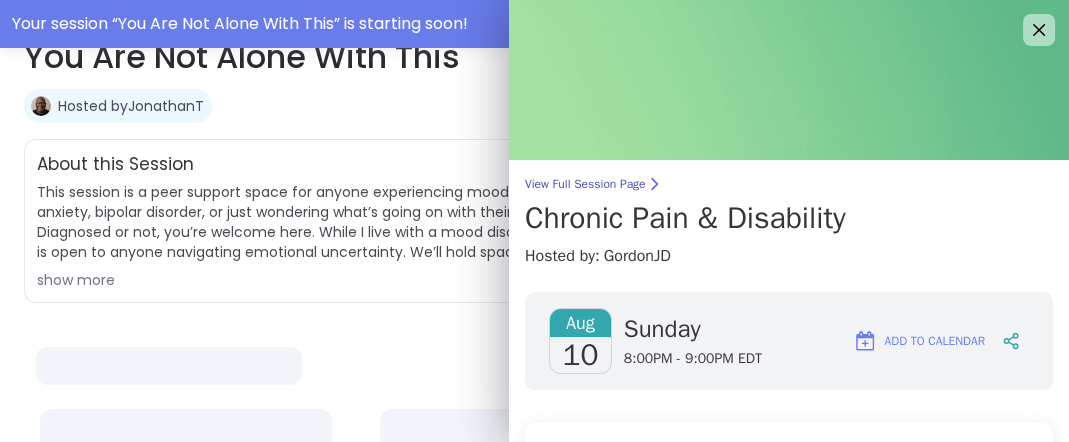 scroll, scrollTop: 0, scrollLeft: 0, axis: both 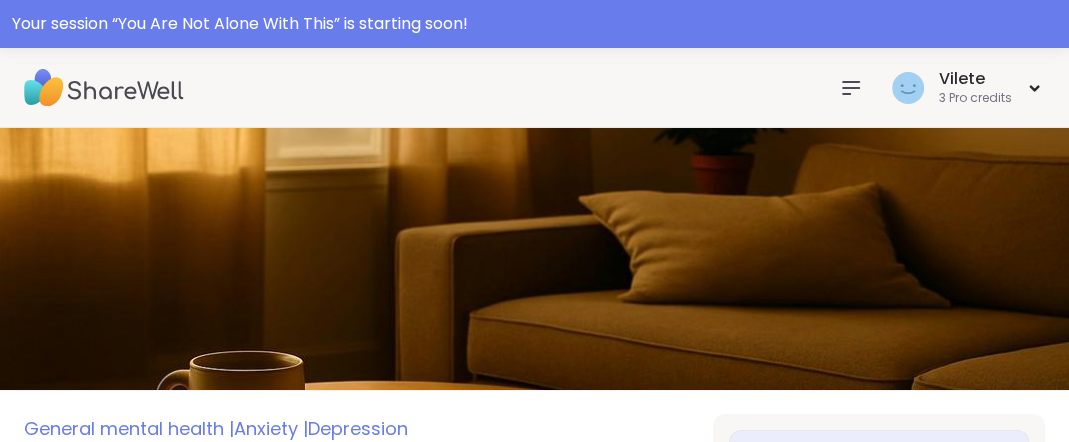 click on "Vilete 3 Pro credits" at bounding box center [534, 88] 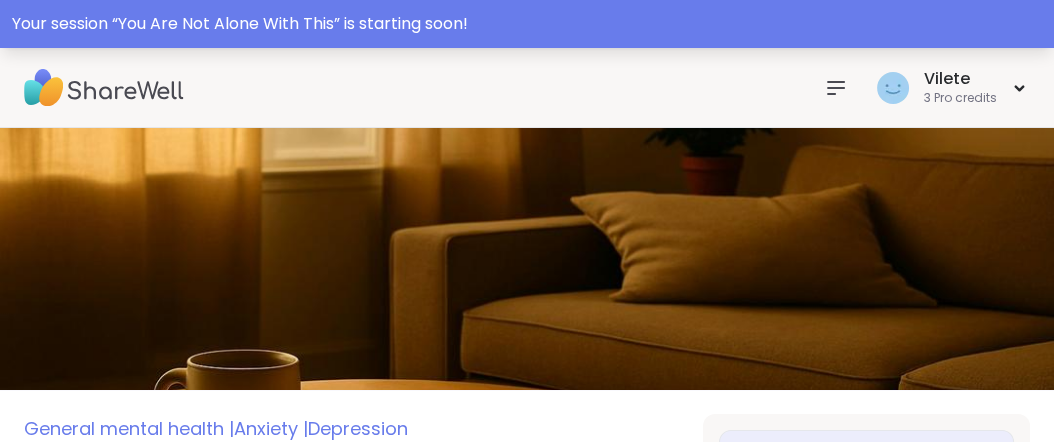 click on "Your session “ You Are Not Alone With This ” is starting soon!" at bounding box center (527, 24) 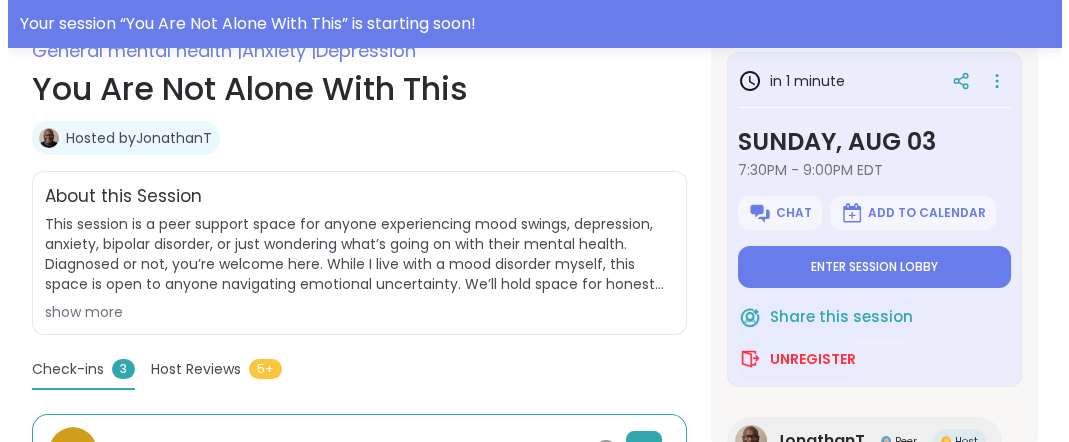 scroll, scrollTop: 392, scrollLeft: 0, axis: vertical 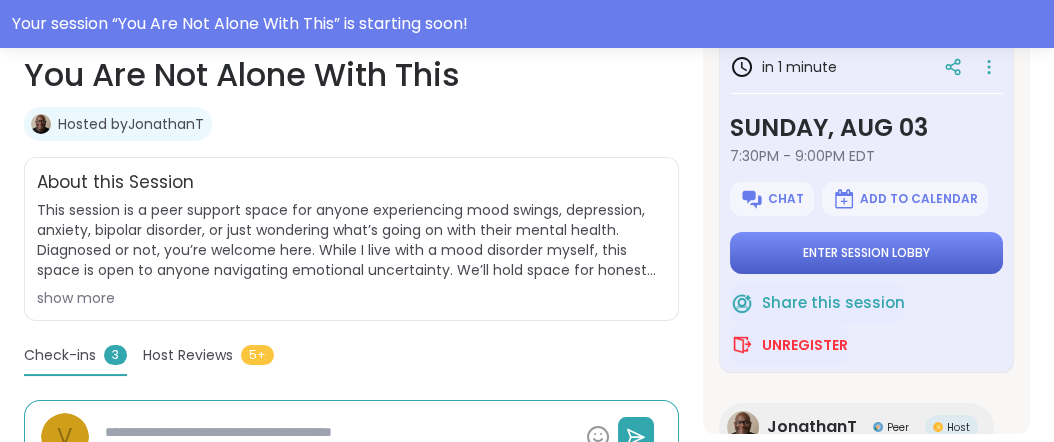 click on "Enter session lobby" at bounding box center [866, 253] 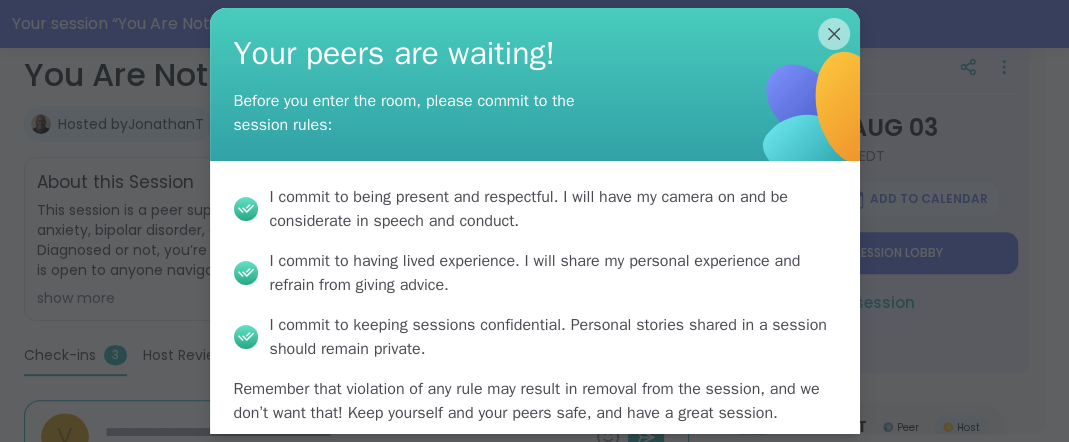 type on "*" 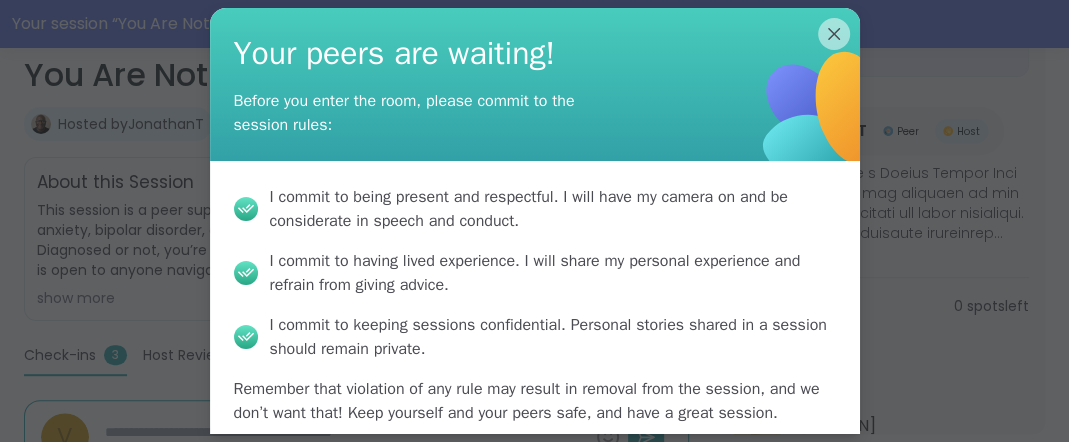scroll, scrollTop: 438, scrollLeft: 0, axis: vertical 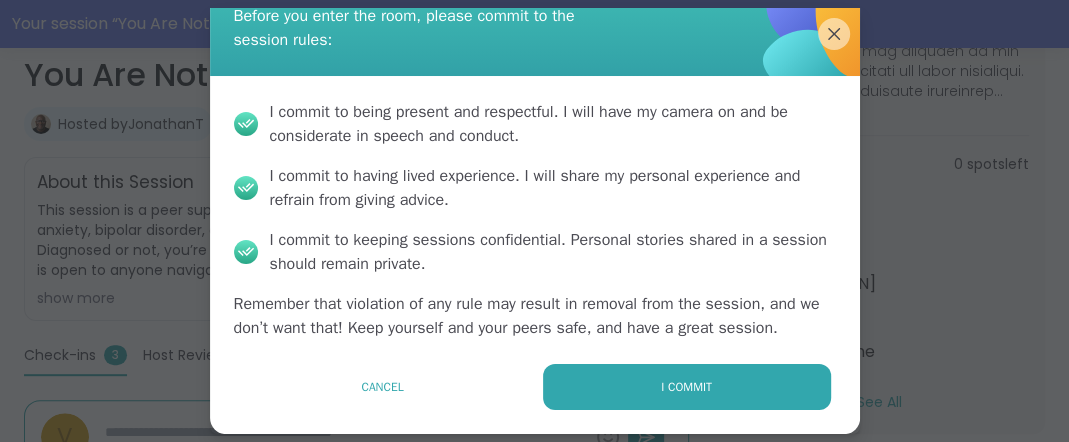 click on "Your peers are waiting! Before you enter the room, please commit to the session rules: I commit to being present and respectful . I will have my camera on and be considerate in speech and conduct. I commit to having lived experience . I will share my personal experience and refrain from giving advice. I commit to keeping sessions confidential . Personal stories shared in a session should remain private. Remember that violation of any rule may result in removal from the session, and we don’t want that! Keep yourself and your peers safe, and have a great session. Cancel I commit" at bounding box center [535, 178] 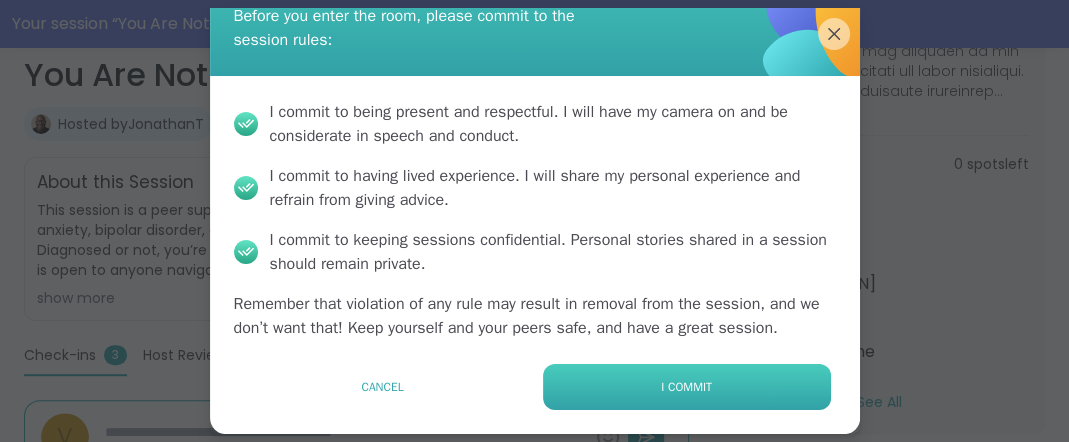 click on "I commit" at bounding box center [687, 387] 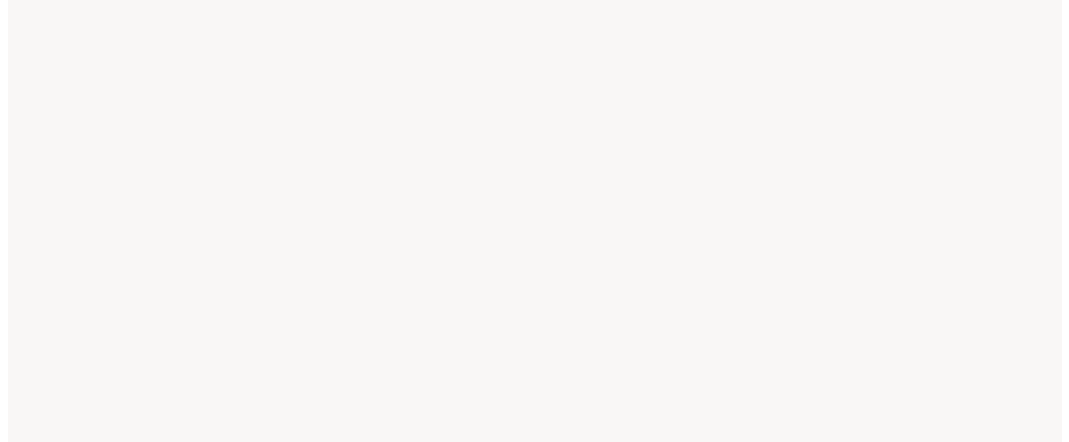 scroll, scrollTop: 0, scrollLeft: 0, axis: both 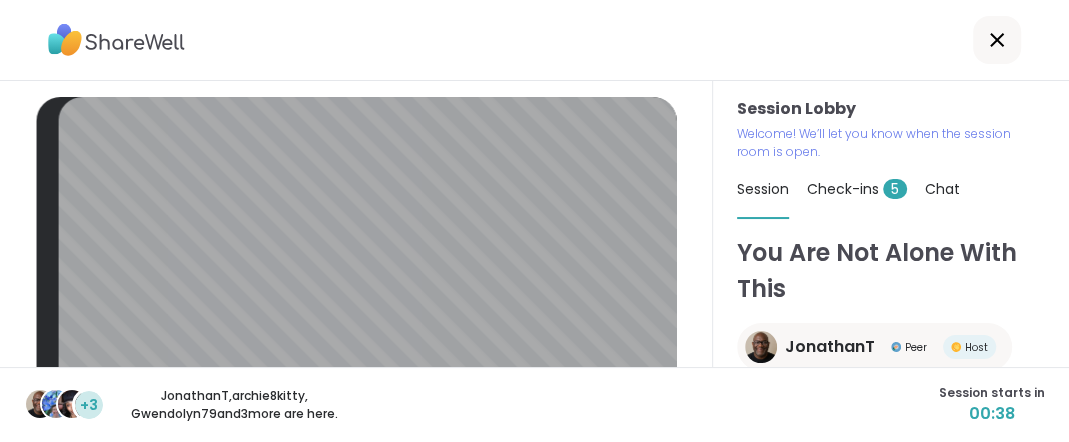 click on "Check-ins 5" at bounding box center [857, 189] 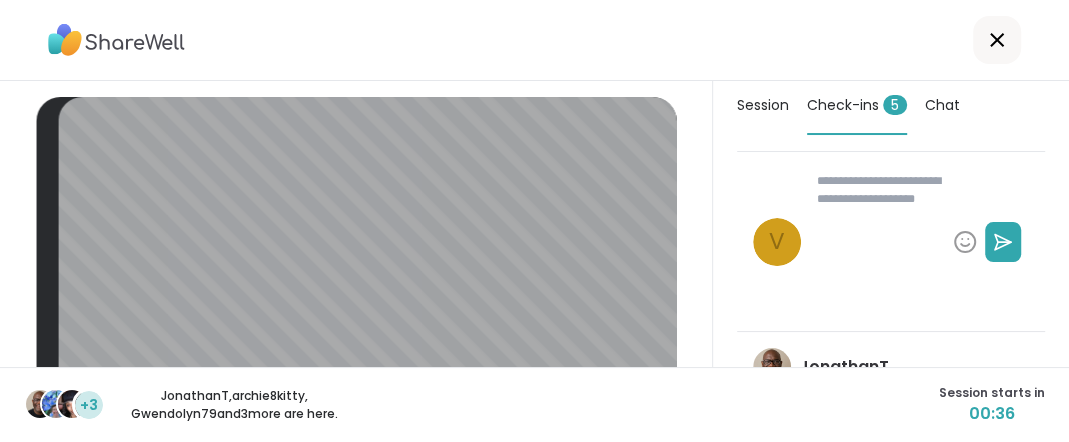 type on "*" 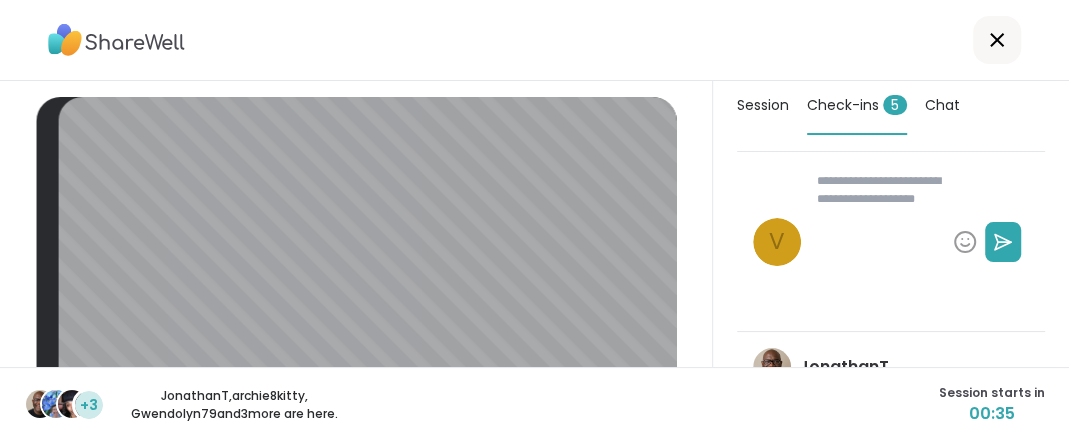 click on "Check-ins 5" at bounding box center [857, 105] 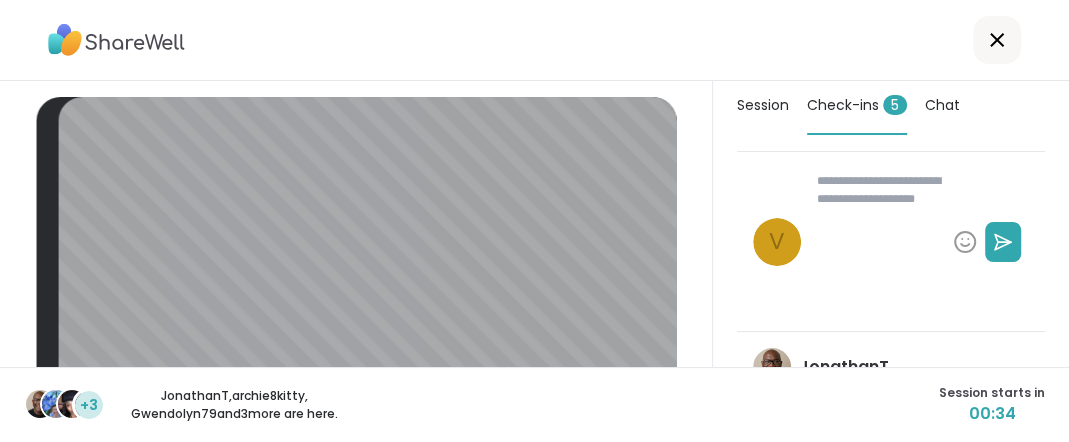 click on "Session" at bounding box center (763, 105) 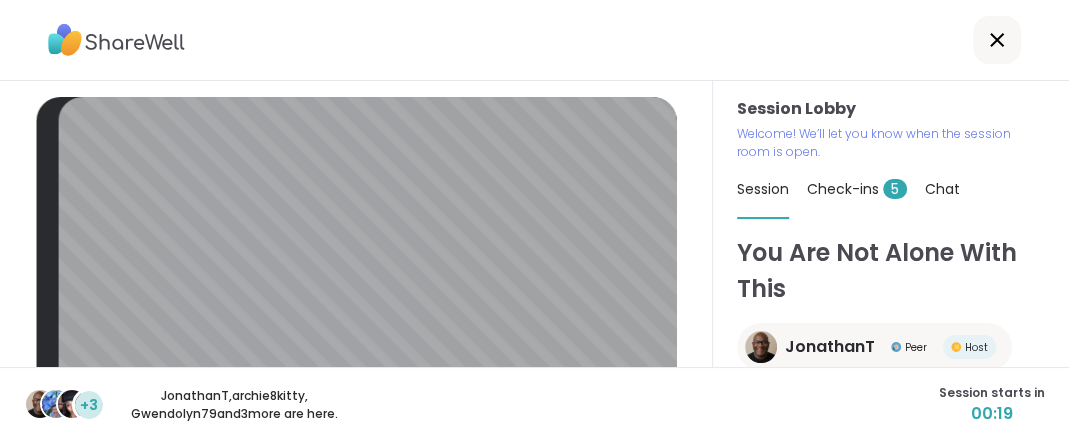 click on "+3 [PERSON] ,  [USERNAME] ,   [PERSON]  and  3  more are here. Session starts in 00:19" at bounding box center [534, 404] 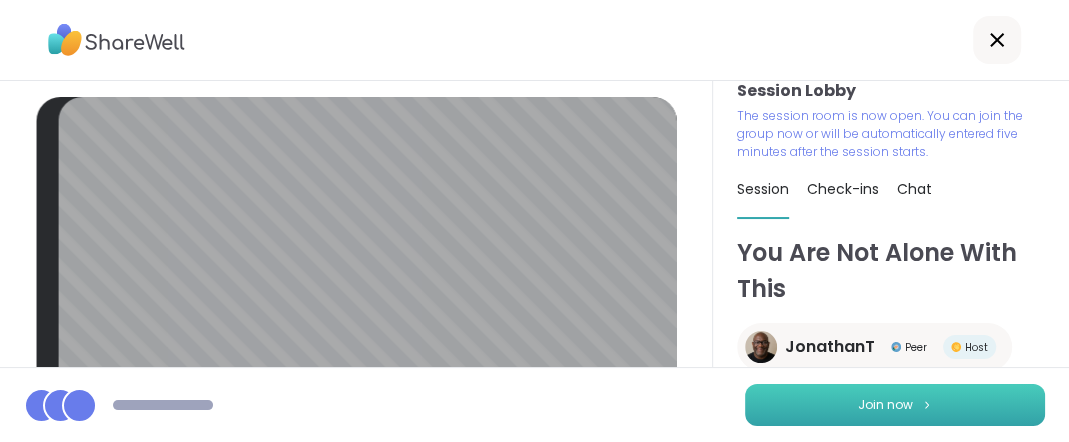 click on "Join now" at bounding box center [885, 405] 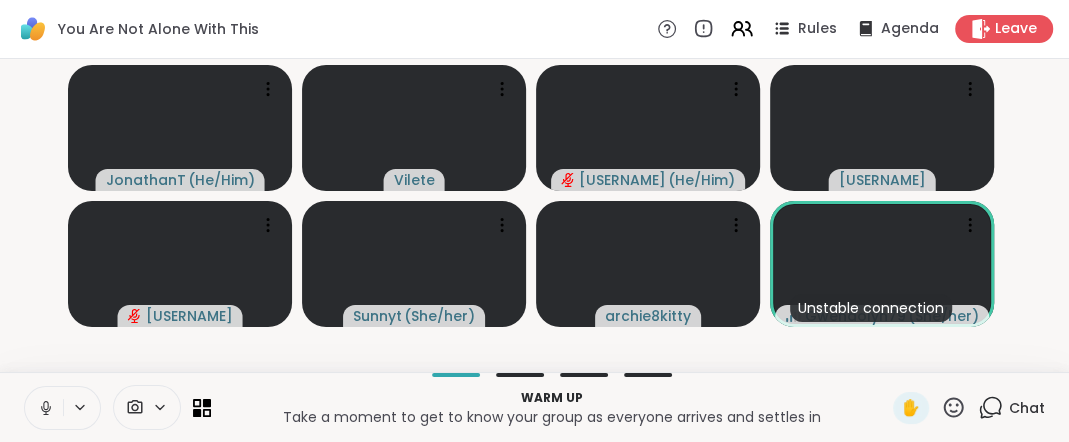click 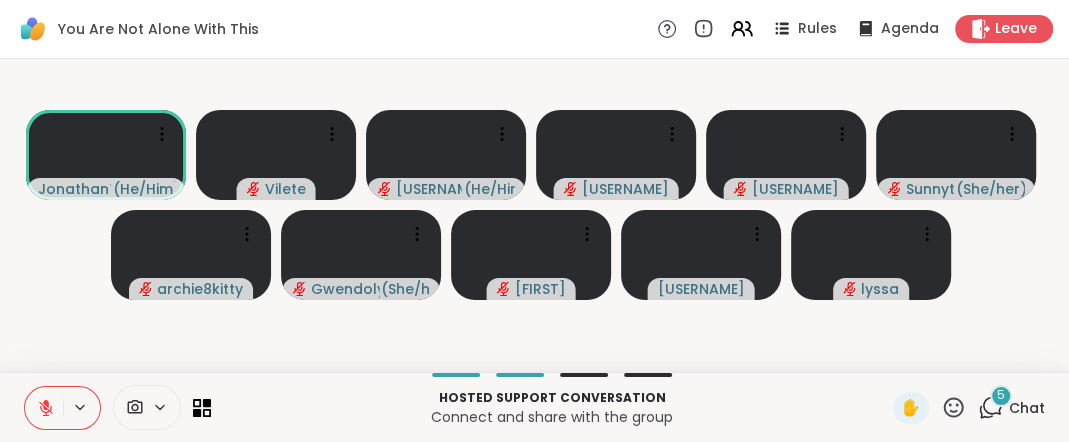 click at bounding box center (117, 407) 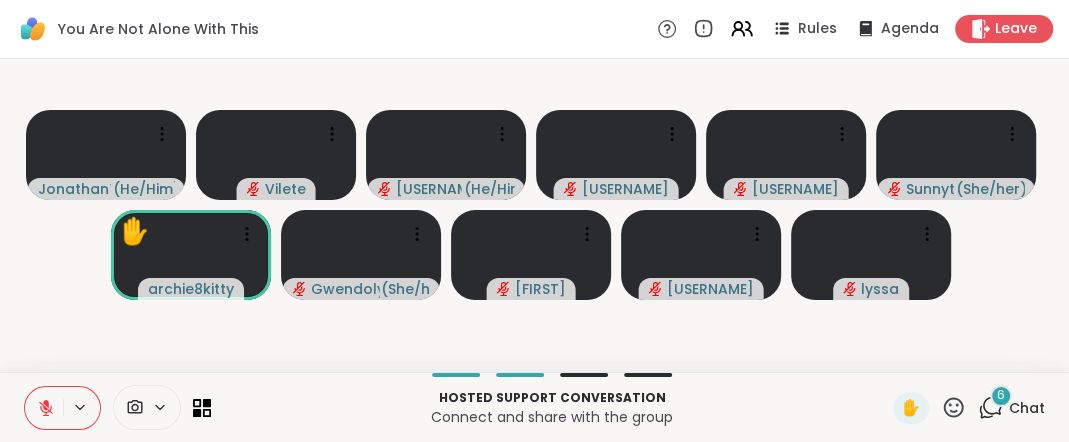 click 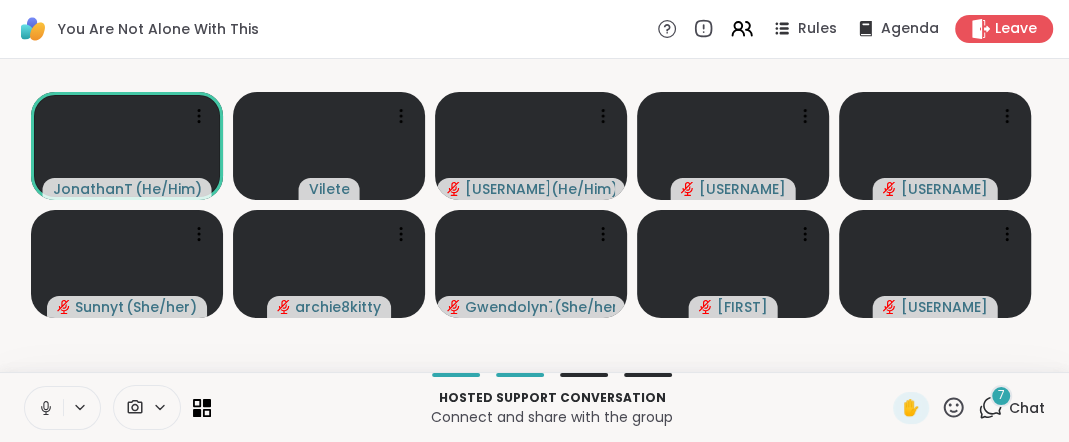 click 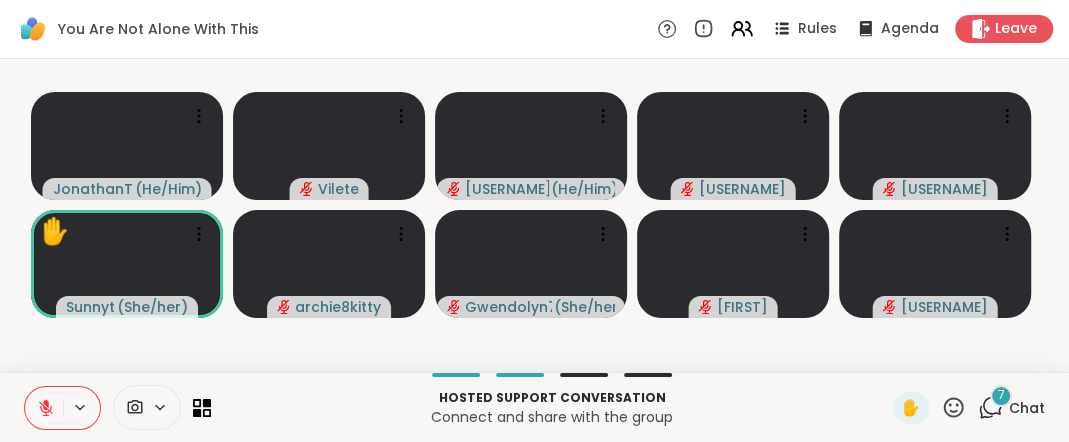 click at bounding box center (147, 407) 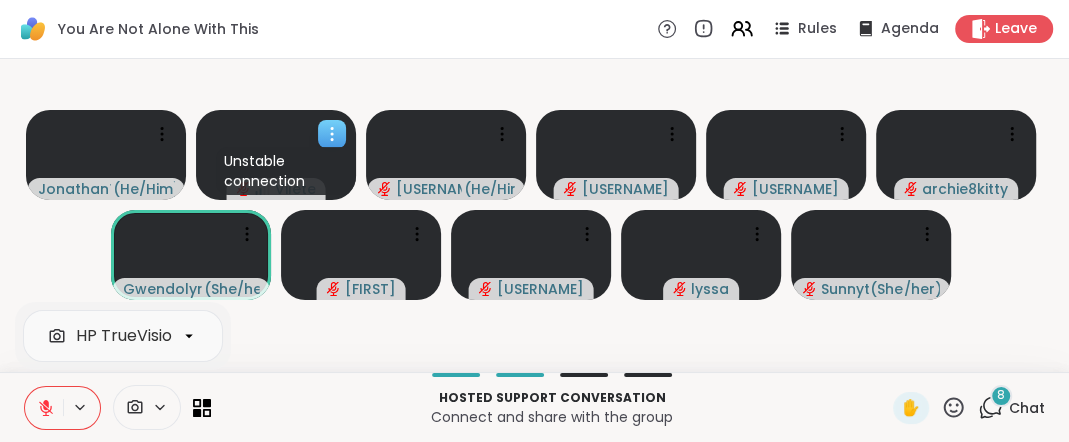 click on "Unstable connection" at bounding box center [286, 171] 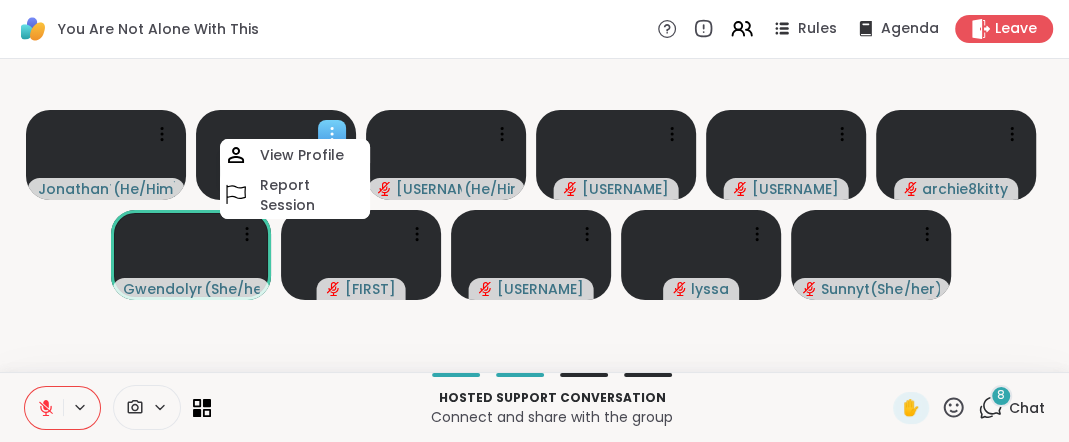 click at bounding box center [276, 155] 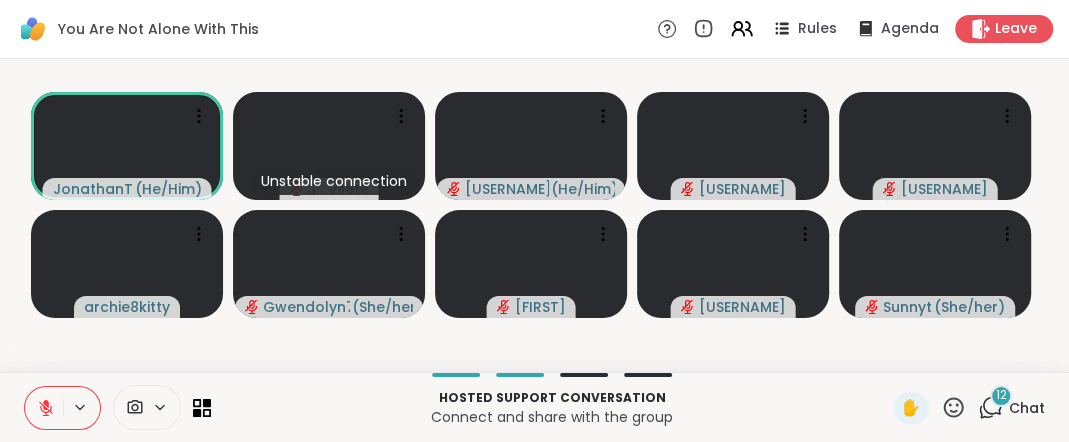 click 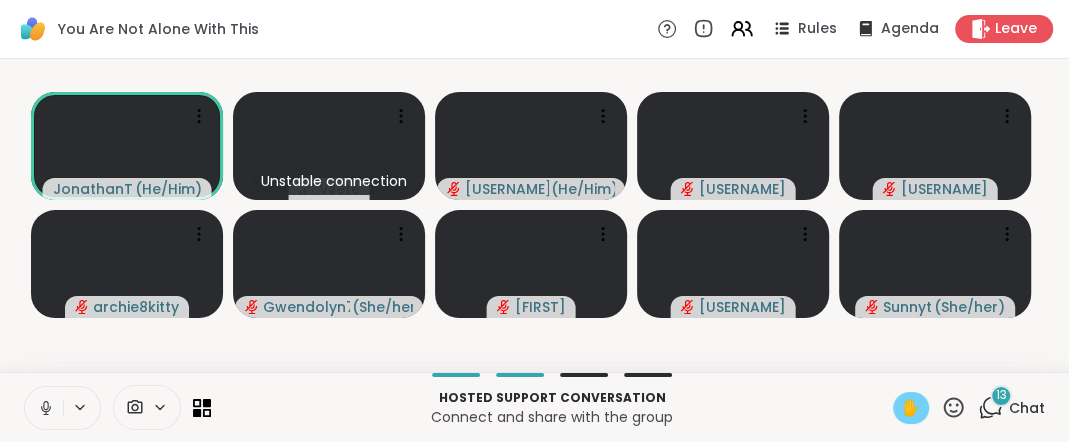 click on "✋" at bounding box center [911, 408] 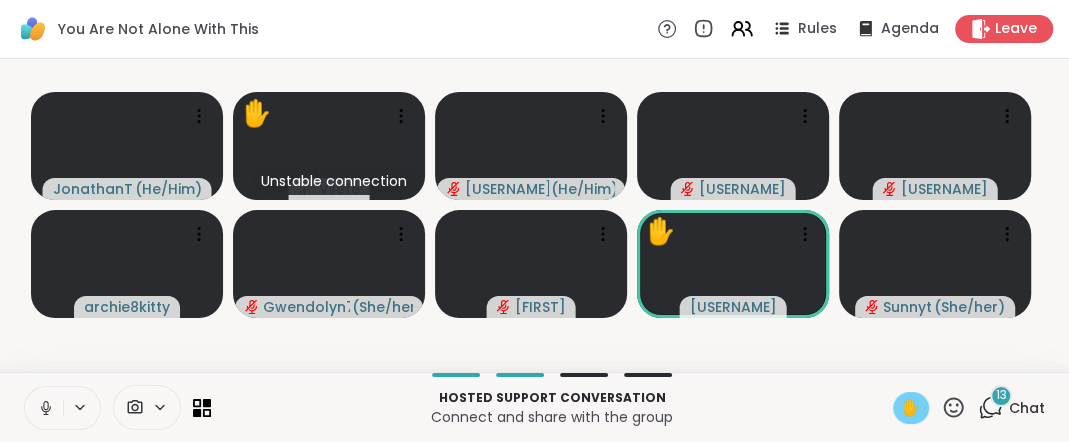 click on "✋" at bounding box center (911, 408) 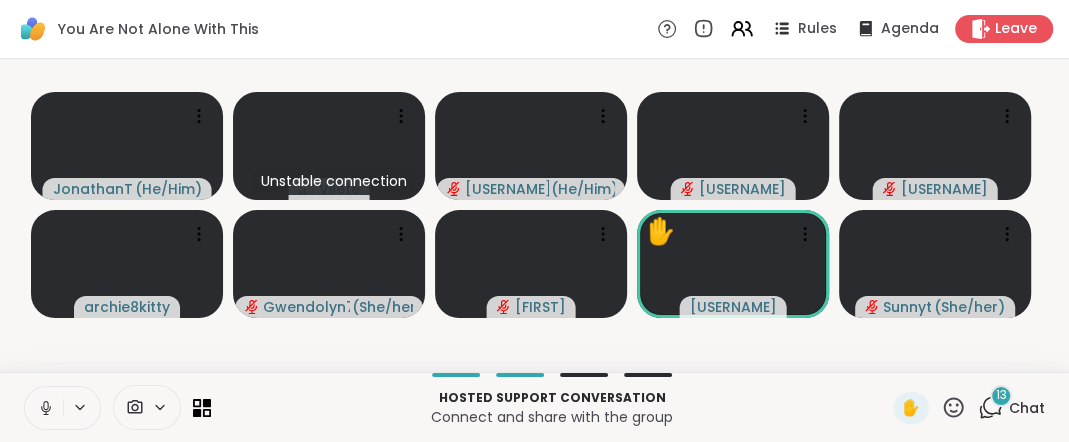 click 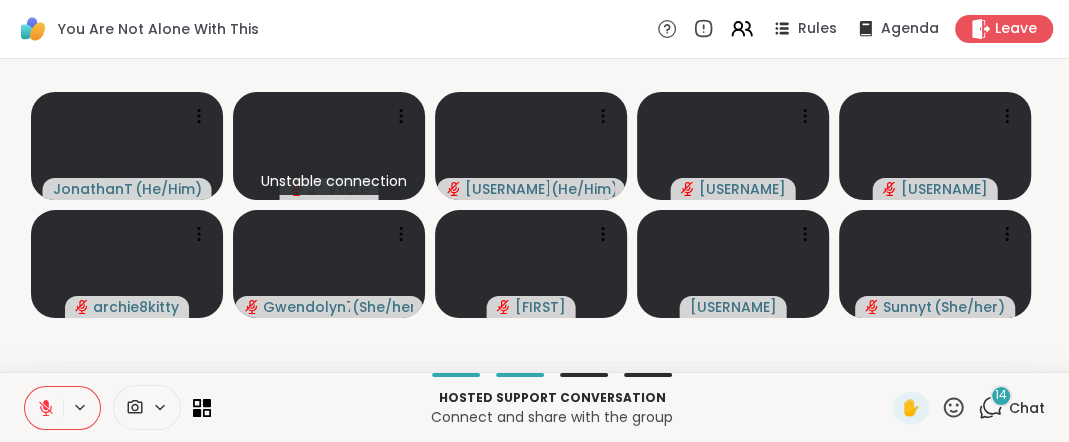 click on "Hosted support conversation Connect and share with the group ✋ 14 Chat" at bounding box center [534, 407] 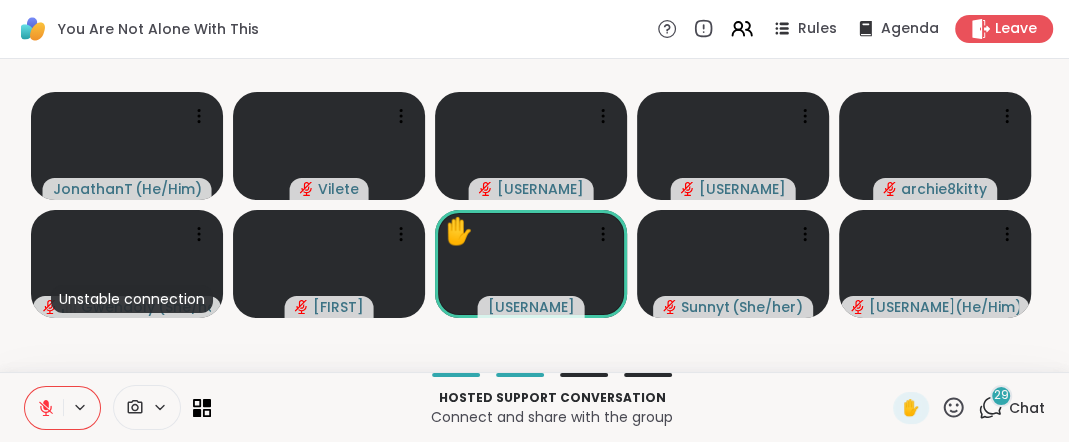 click on "[PERSON] ( He/Him ) [USERNAME] [USERNAME] [USERNAME] [USERNAME] ( She/her ) [PERSON] [PERSON] ( He/Him )" at bounding box center (534, 215) 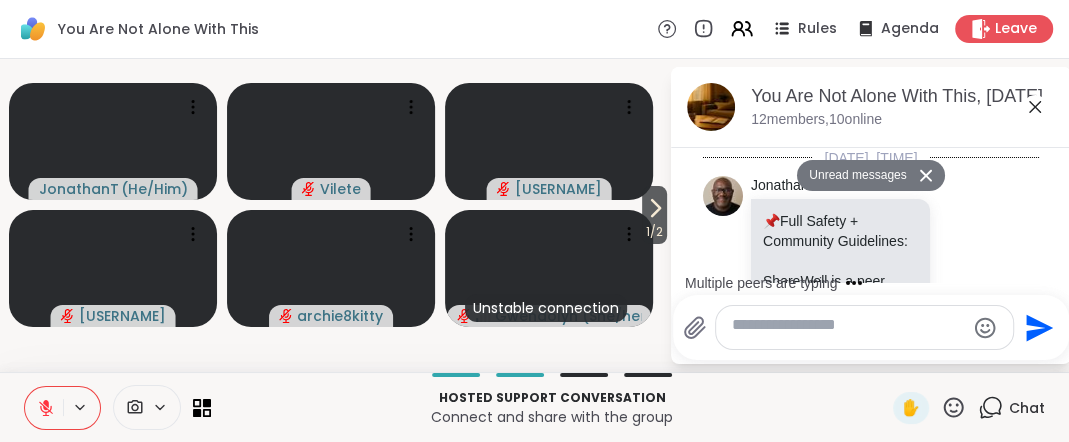 click at bounding box center [848, 328] 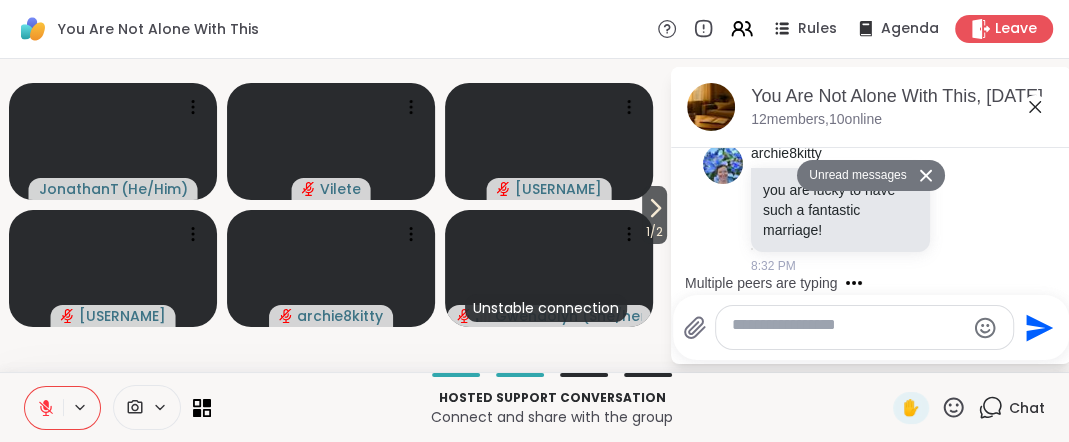 click at bounding box center [848, 328] 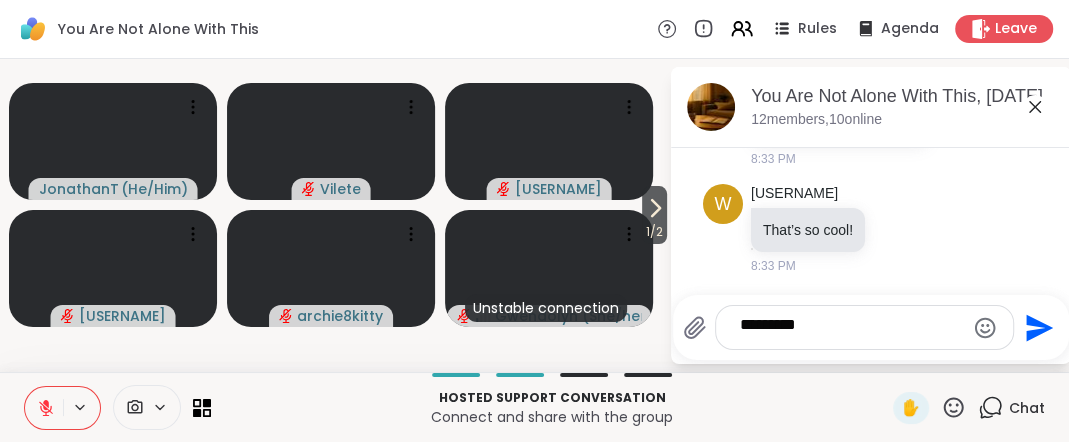 scroll, scrollTop: 12547, scrollLeft: 0, axis: vertical 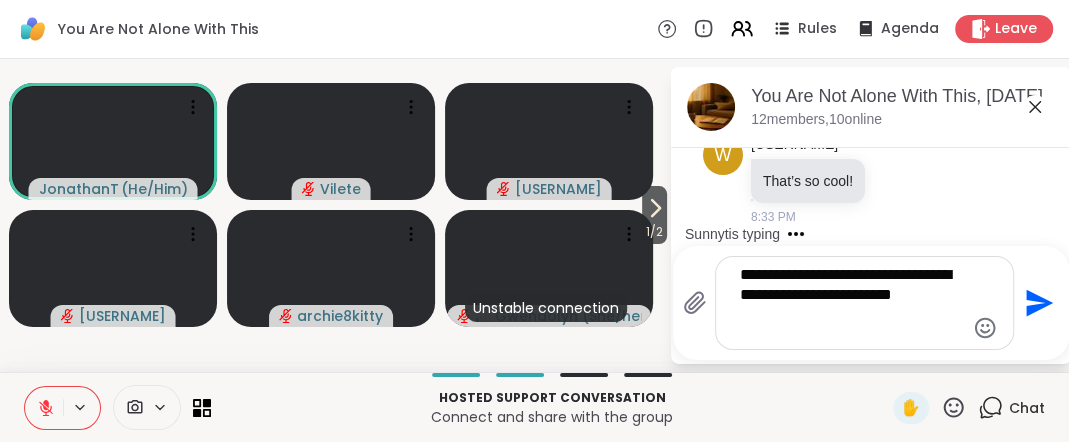 type on "**********" 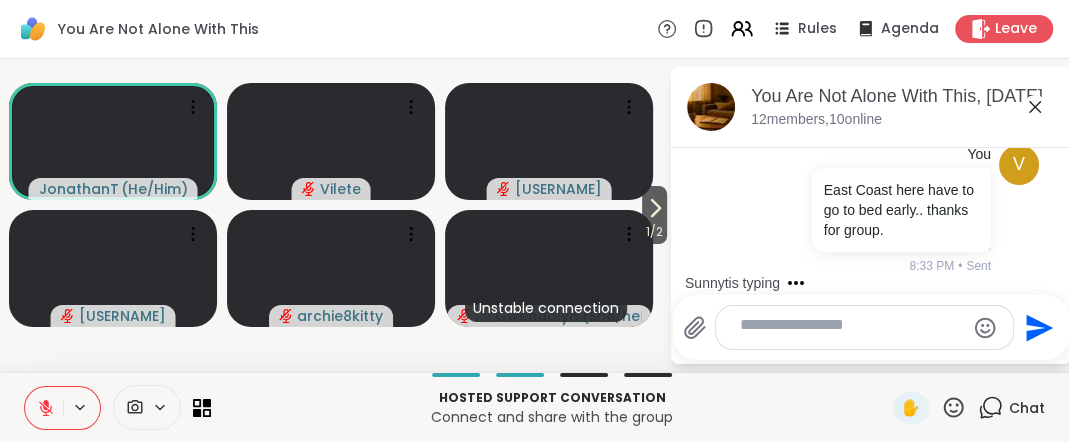 scroll, scrollTop: 12778, scrollLeft: 0, axis: vertical 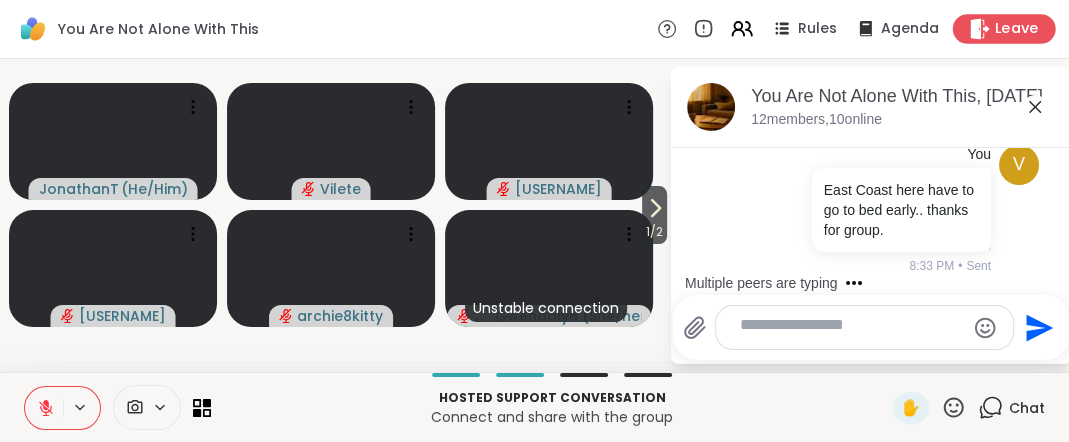 click on "Leave" at bounding box center (1017, 29) 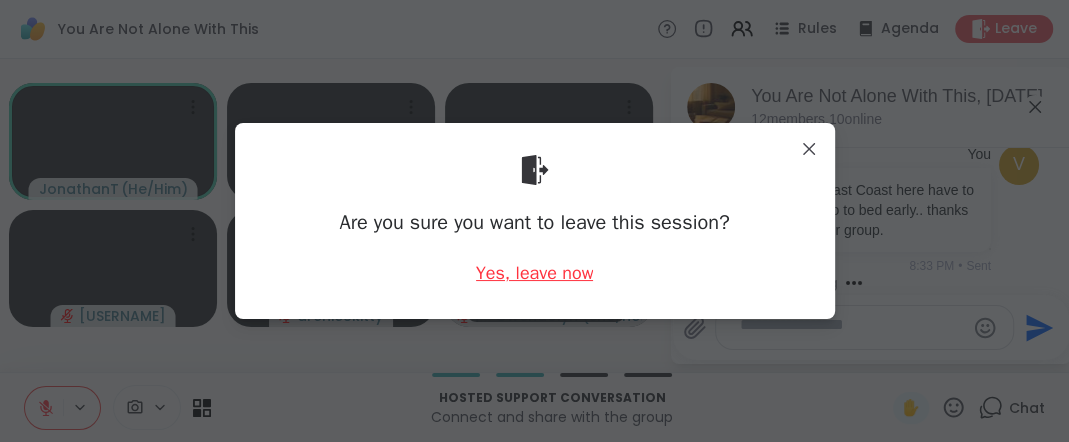 click on "Yes, leave now" at bounding box center (535, 273) 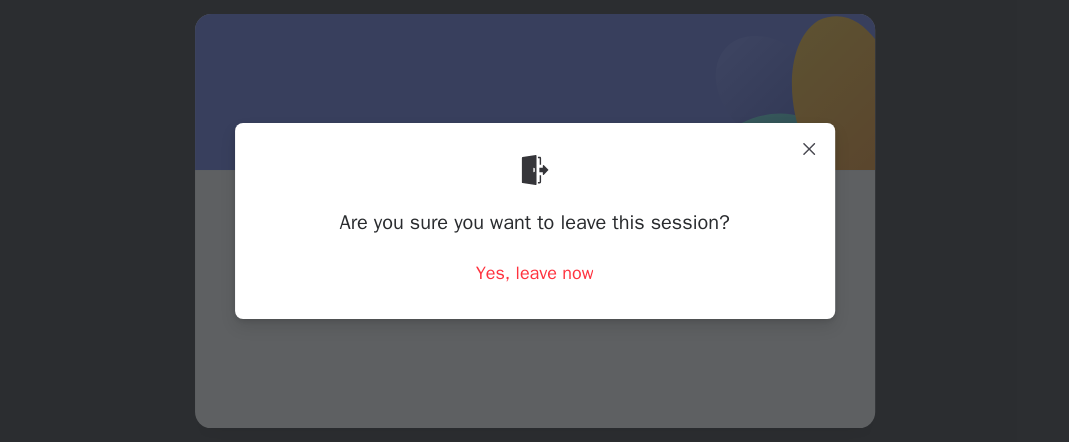 click at bounding box center [803, 115] 